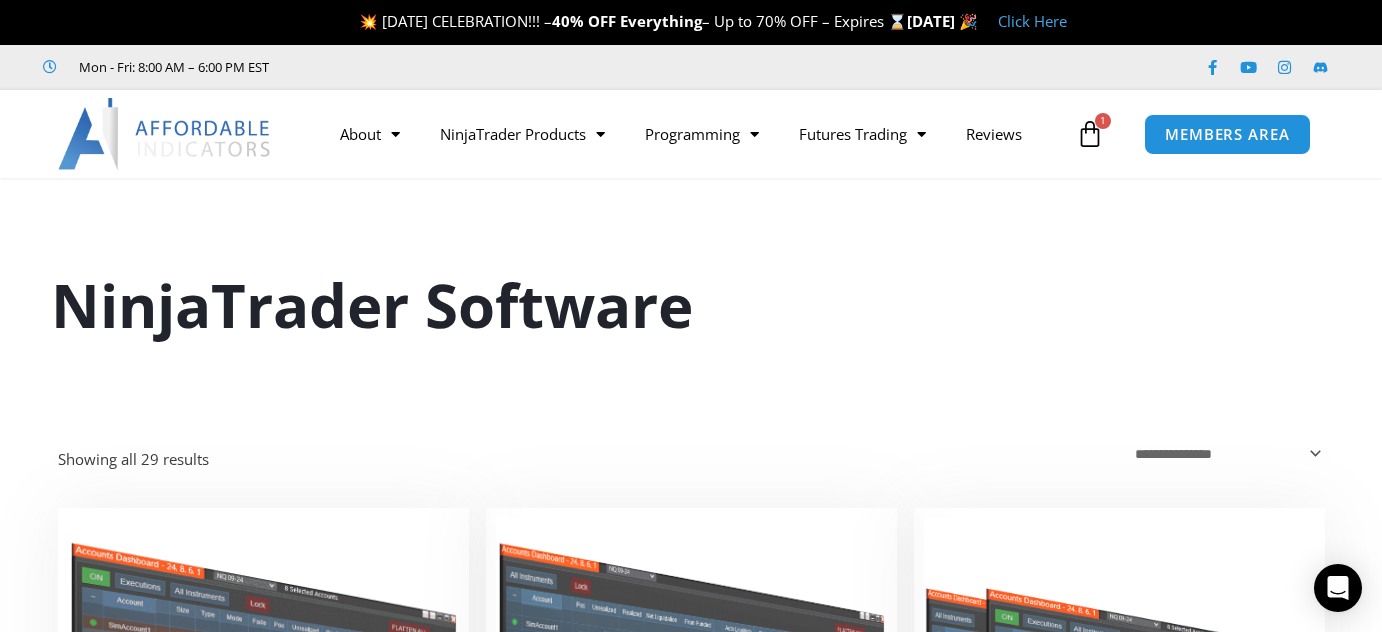 scroll, scrollTop: 0, scrollLeft: 0, axis: both 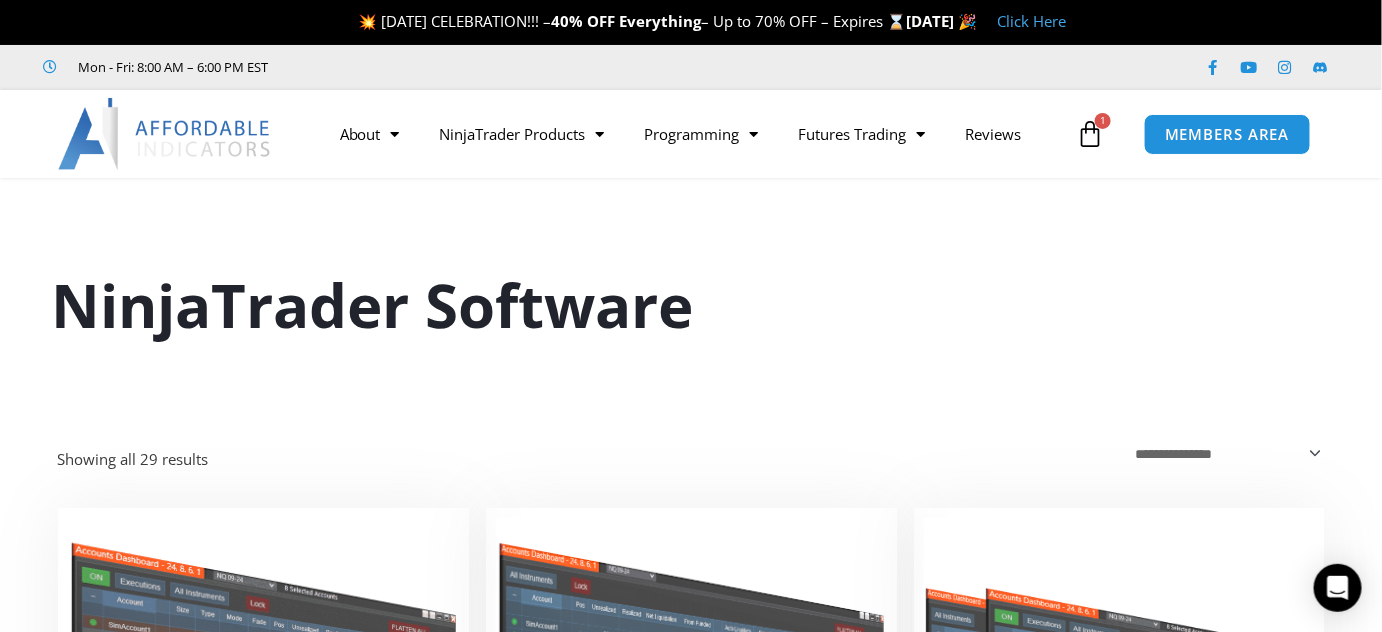 click at bounding box center [1090, 134] 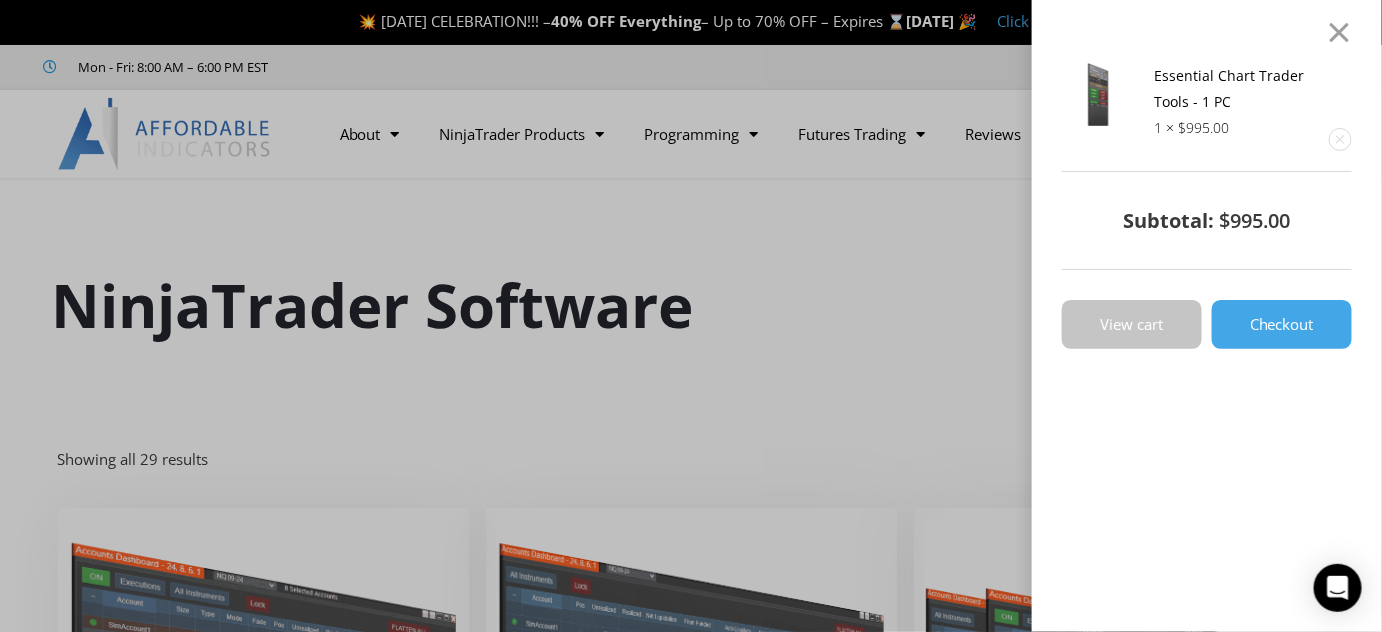 click on "View cart" at bounding box center (1132, 324) 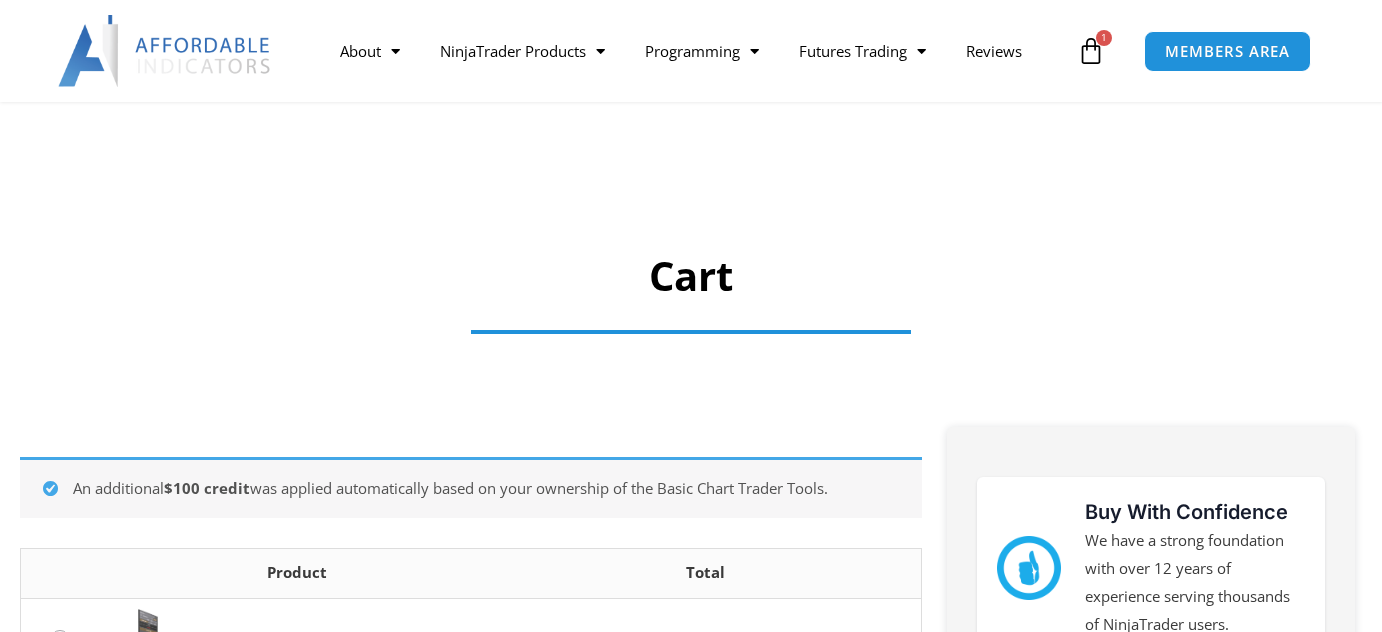 scroll, scrollTop: 363, scrollLeft: 0, axis: vertical 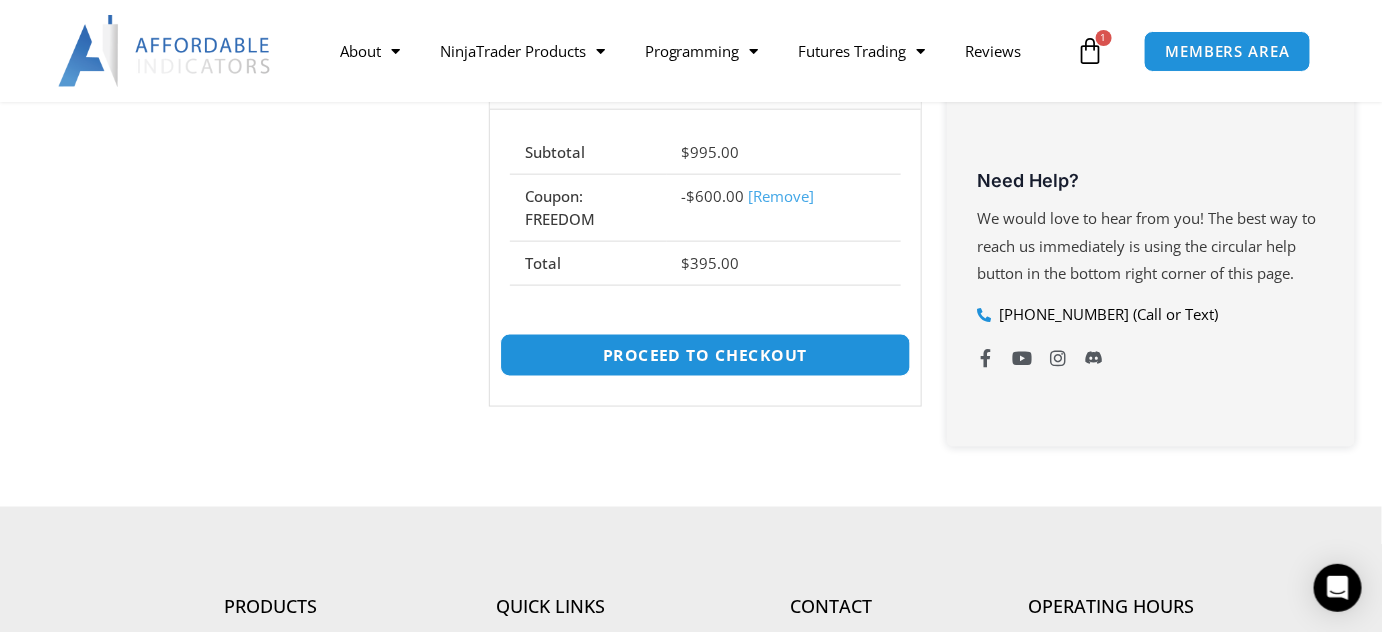 click on "Proceed to checkout" at bounding box center [705, 355] 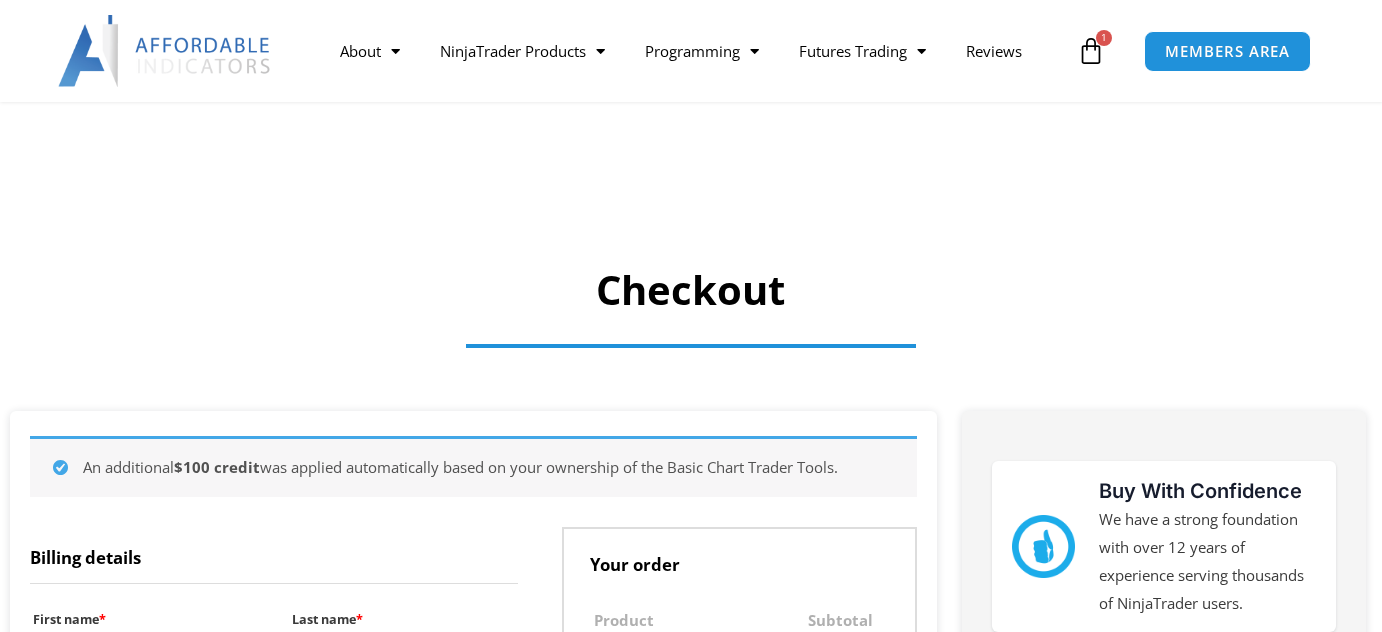 select on "**" 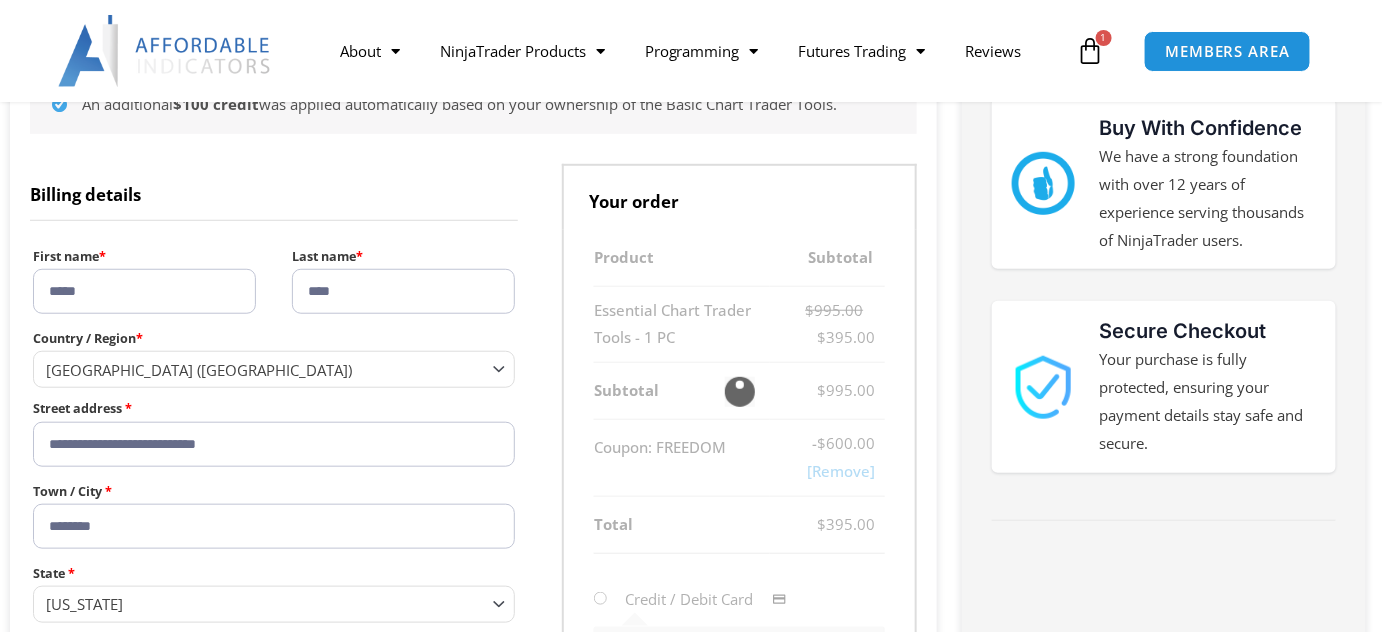 scroll, scrollTop: 363, scrollLeft: 0, axis: vertical 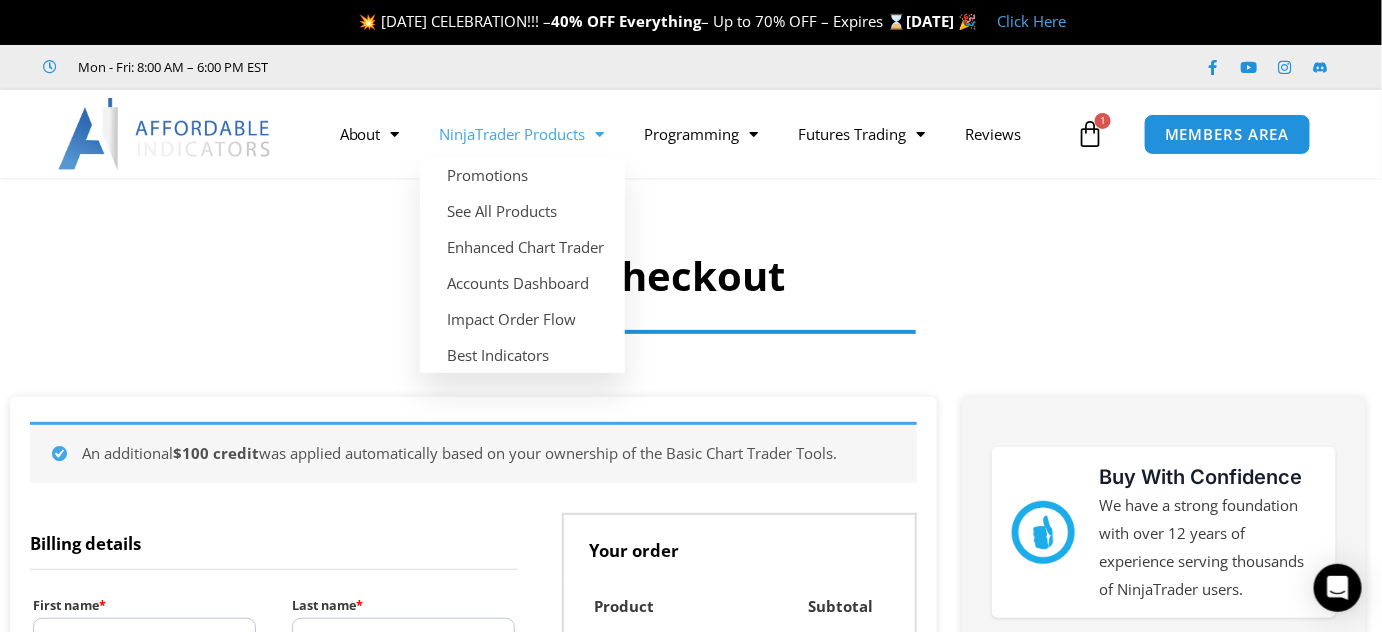 click on "NinjaTrader Products" 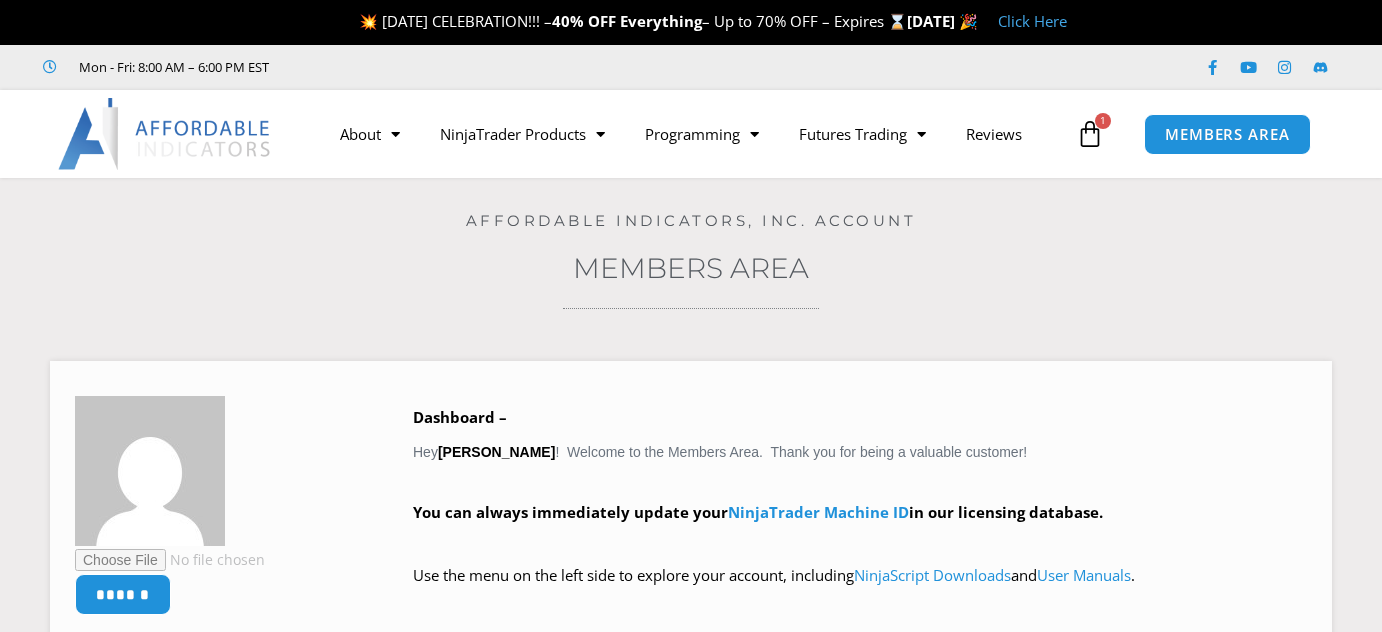 scroll, scrollTop: 0, scrollLeft: 0, axis: both 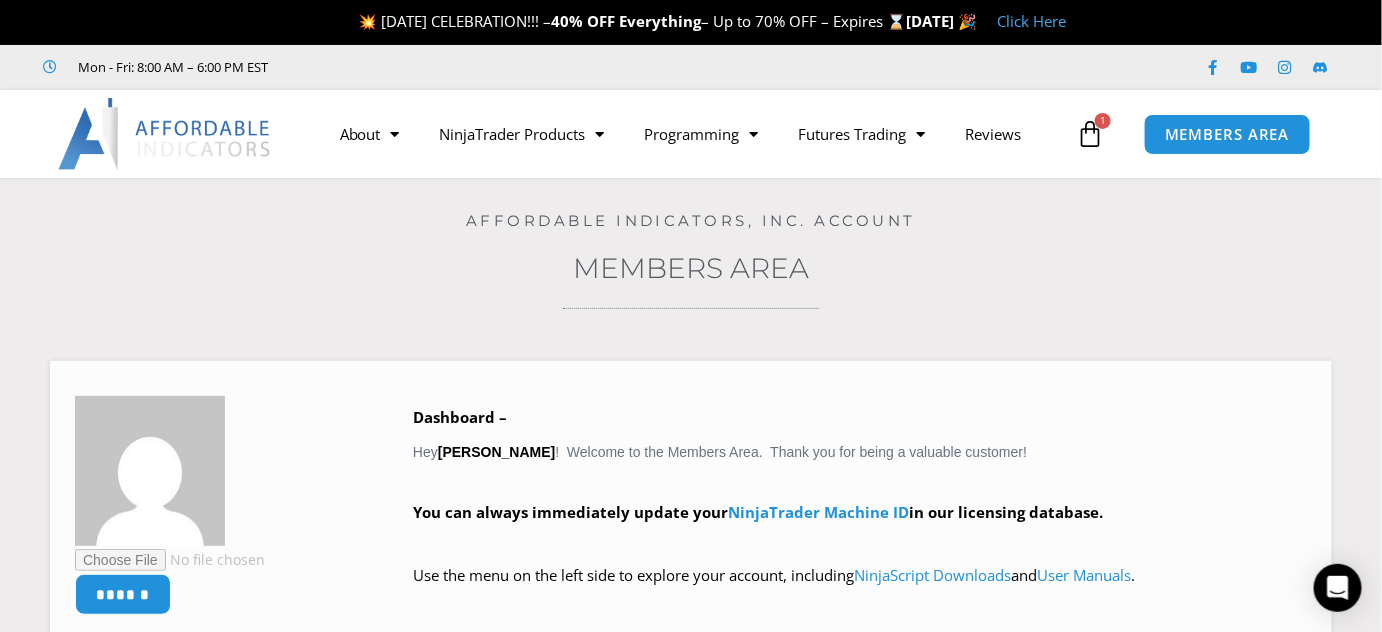 click at bounding box center [165, 134] 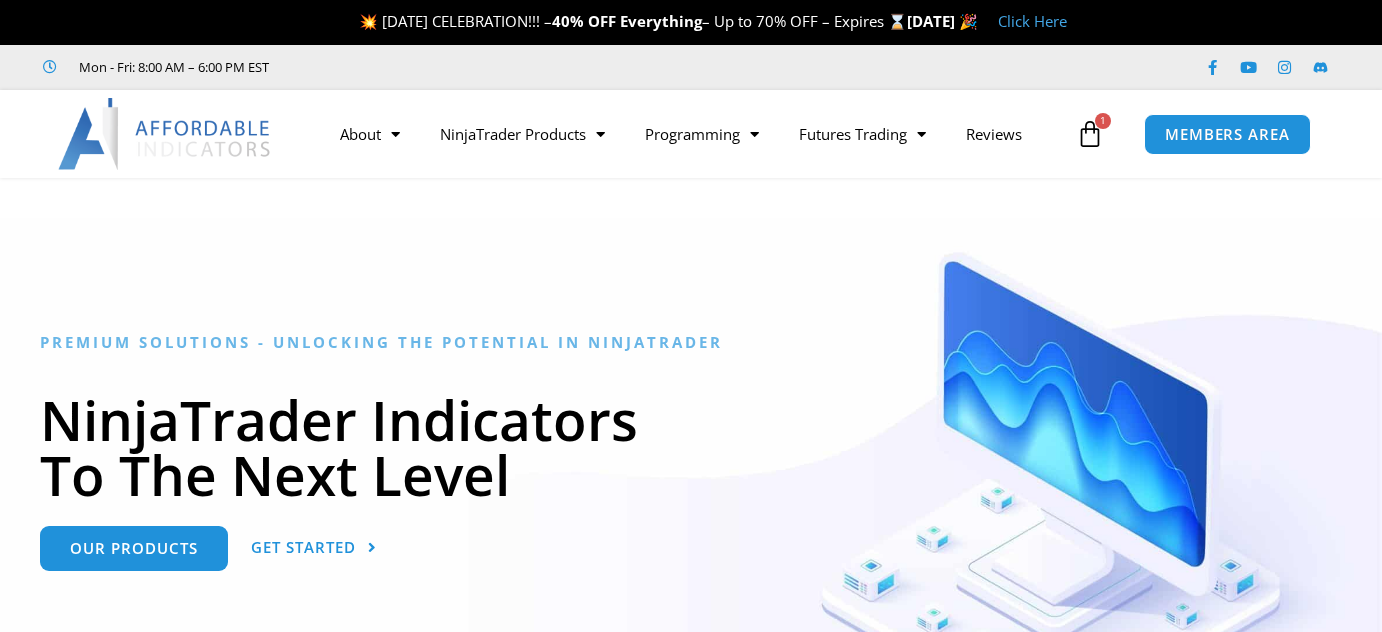 scroll, scrollTop: 0, scrollLeft: 0, axis: both 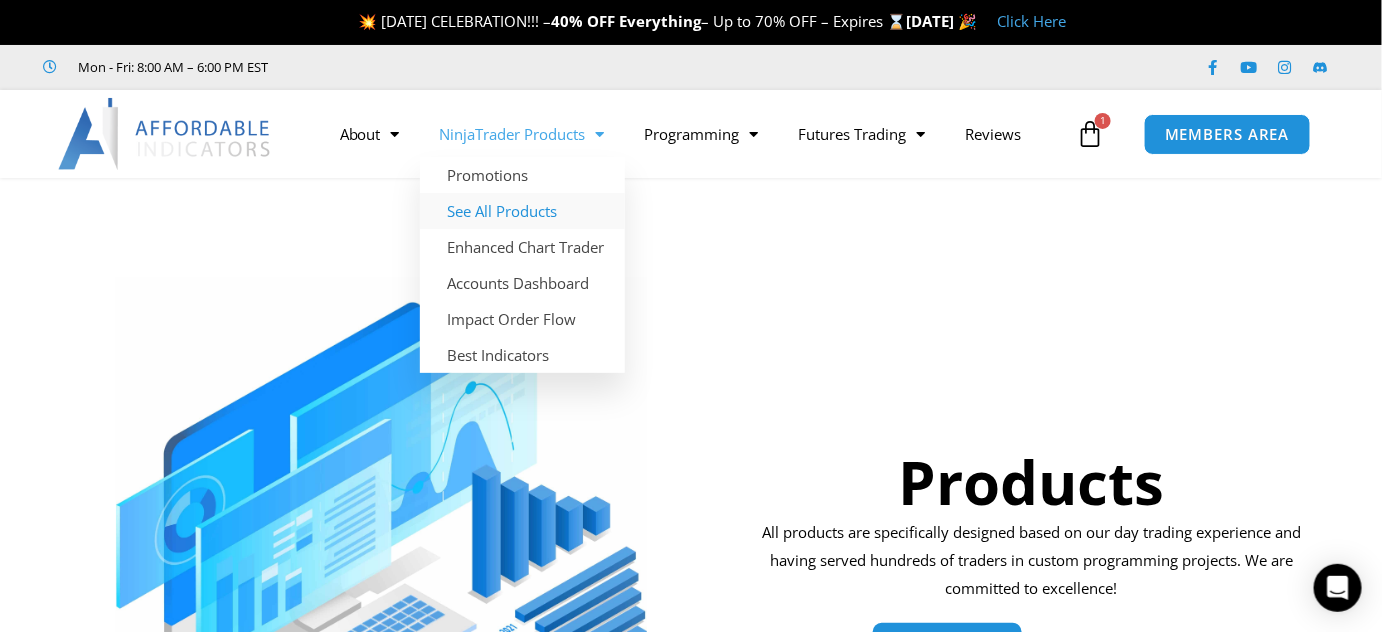 click on "See All Products" 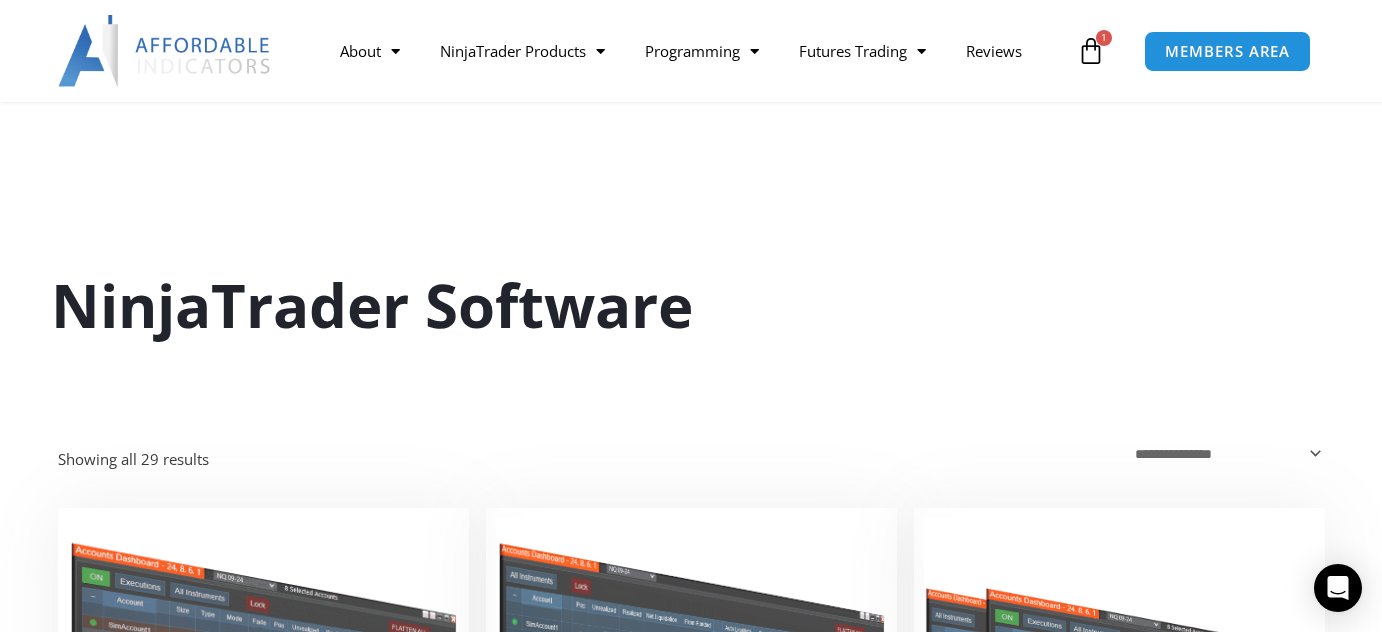 scroll, scrollTop: 636, scrollLeft: 0, axis: vertical 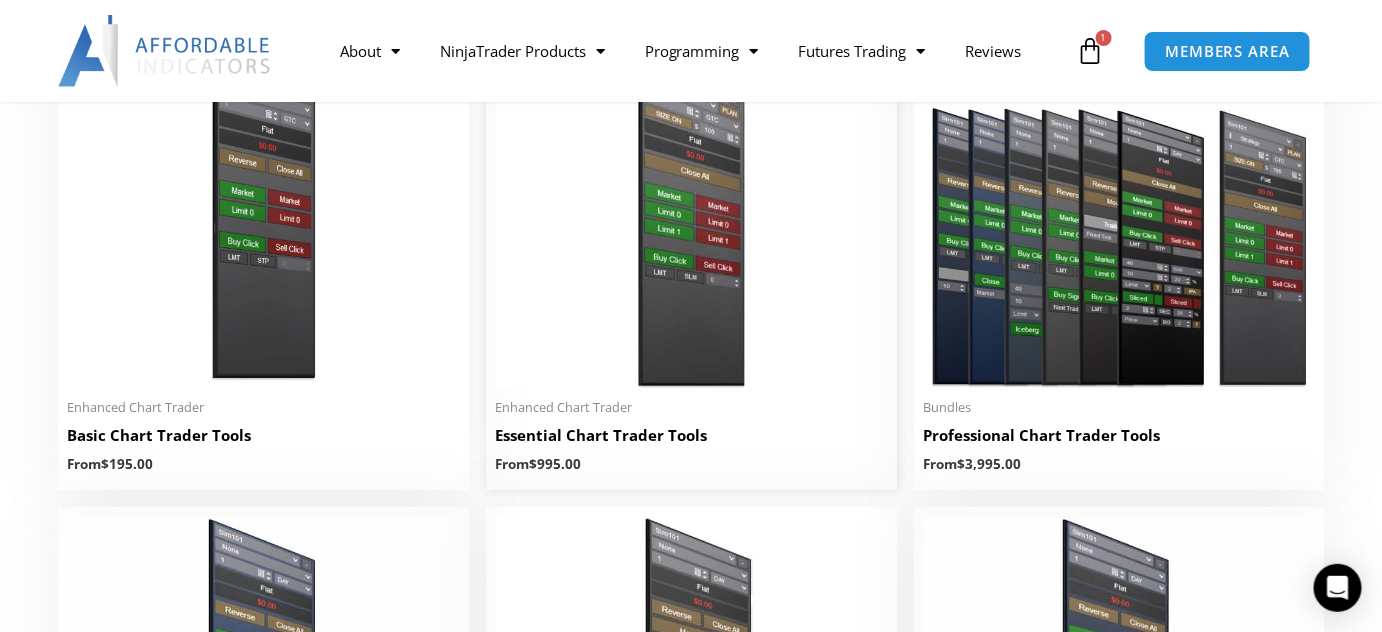 click on "Essential Chart Trader Tools" at bounding box center [691, 436] 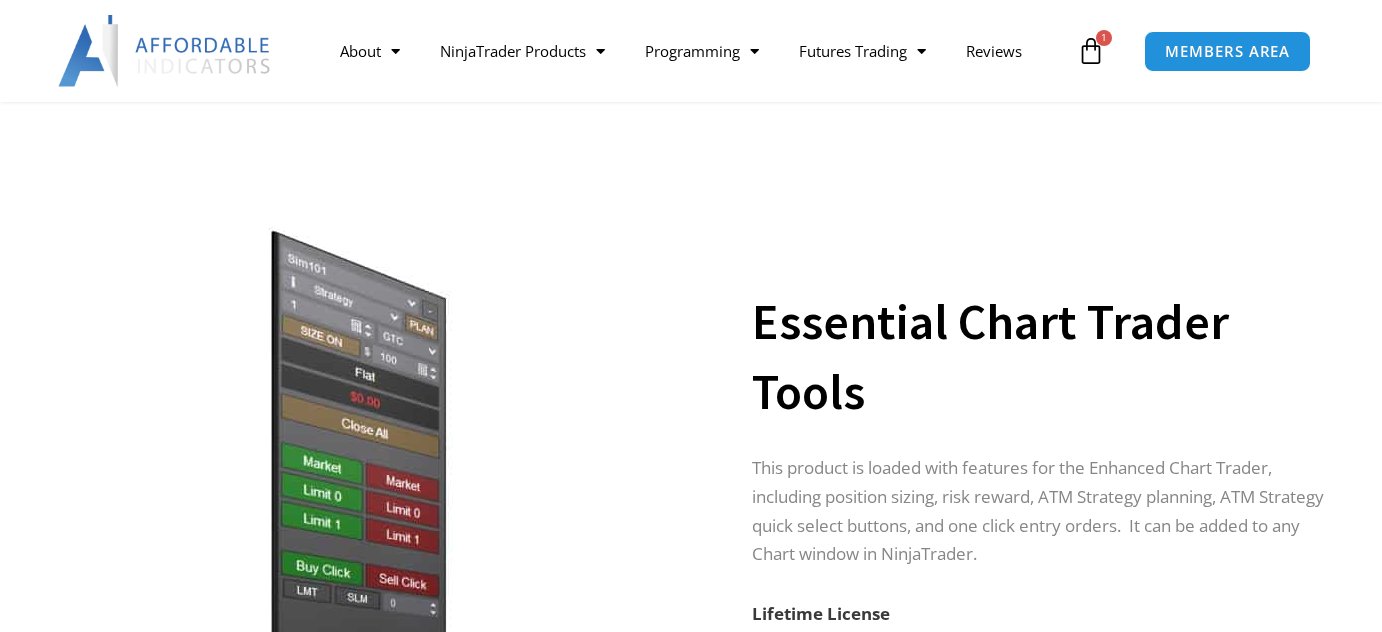 scroll, scrollTop: 723, scrollLeft: 0, axis: vertical 